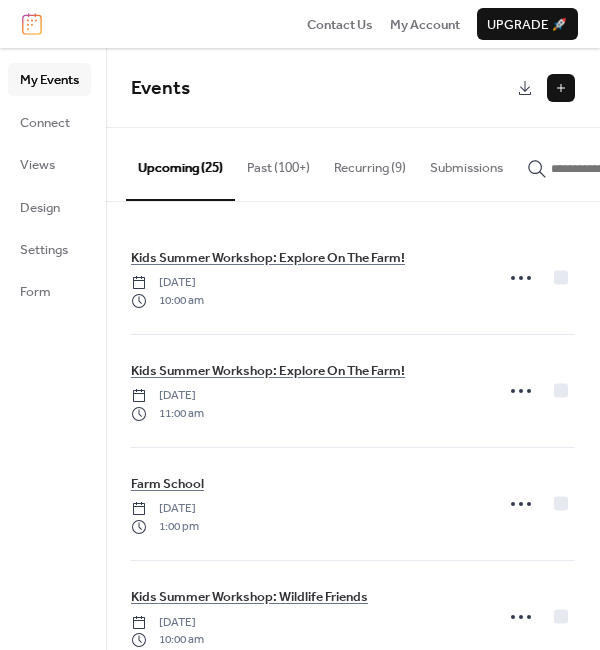 scroll, scrollTop: 0, scrollLeft: 0, axis: both 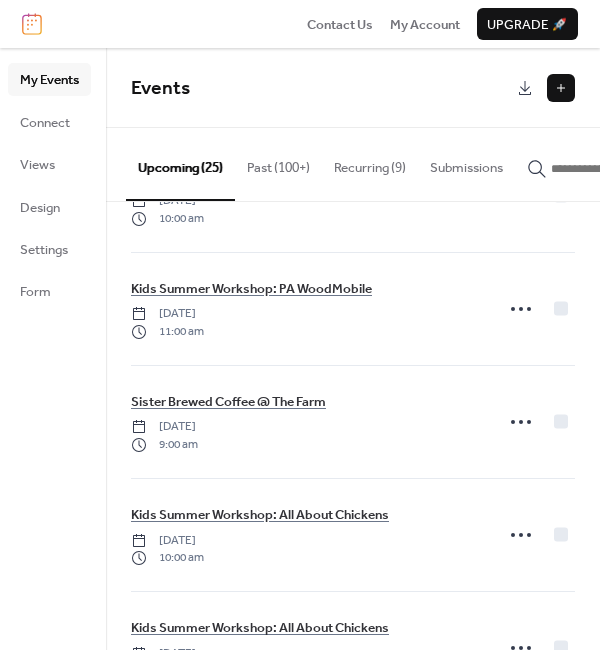 click at bounding box center [561, 88] 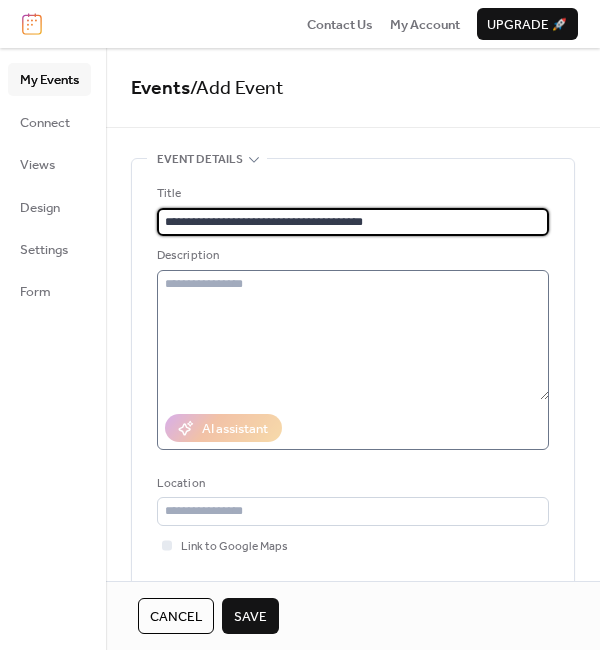 type on "**********" 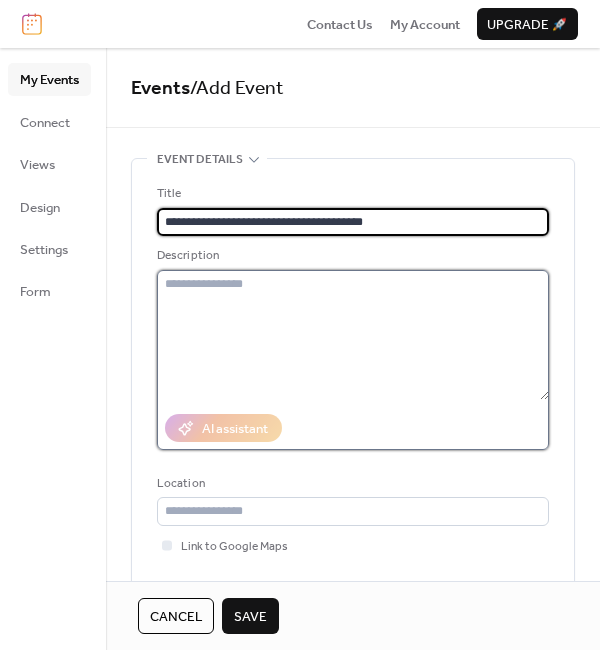 click at bounding box center [353, 335] 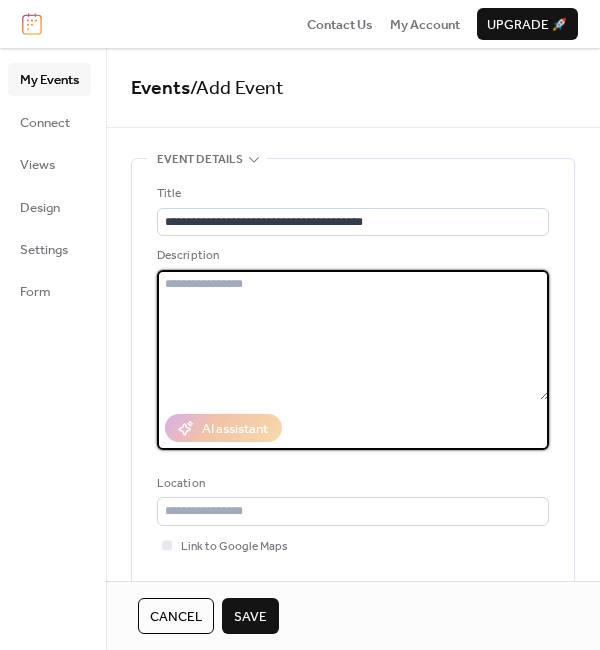 paste on "**********" 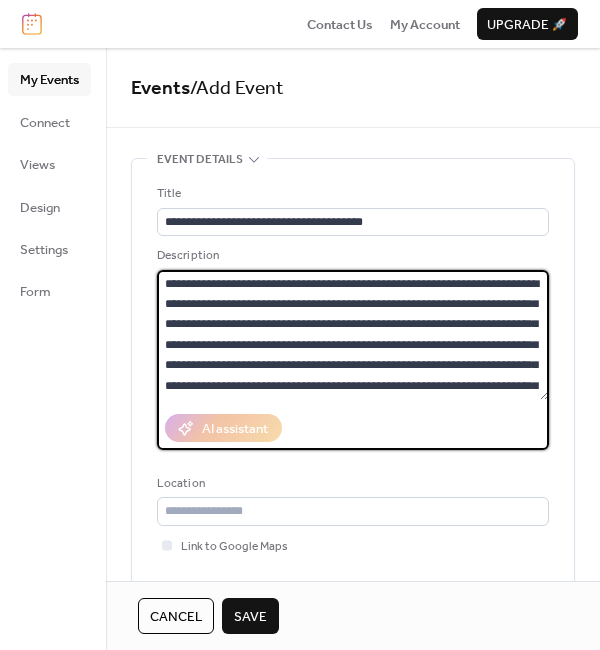 scroll, scrollTop: 58, scrollLeft: 0, axis: vertical 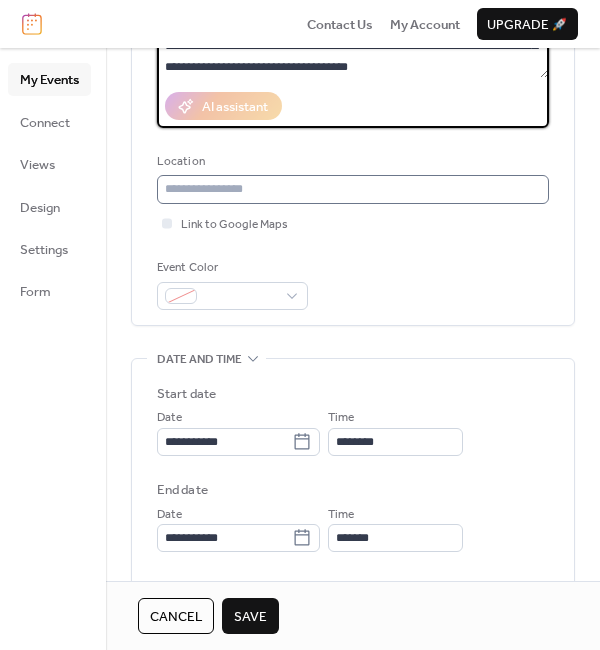 type on "**********" 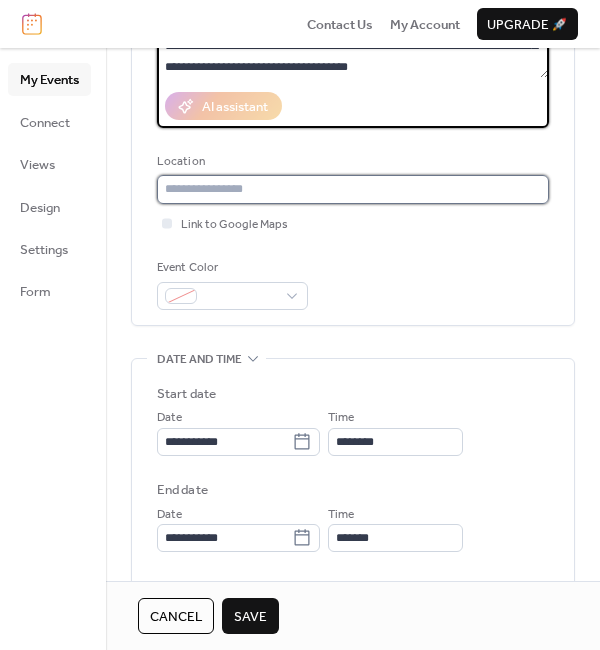 click at bounding box center [353, 189] 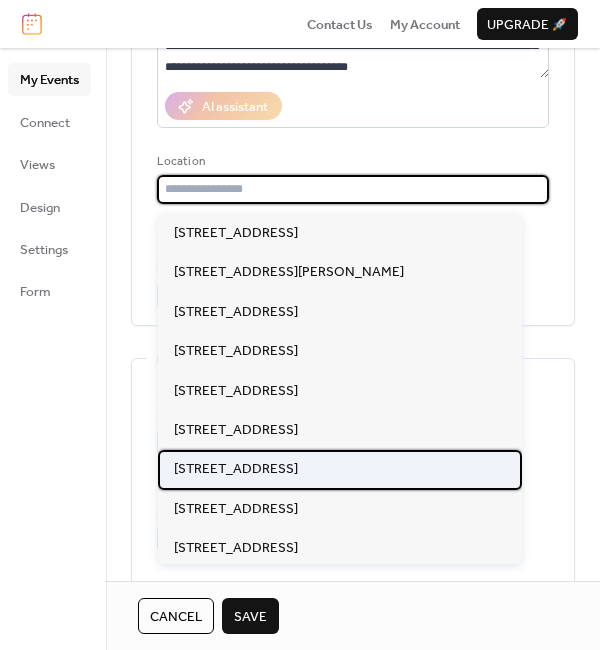click on "[STREET_ADDRESS]" at bounding box center (236, 469) 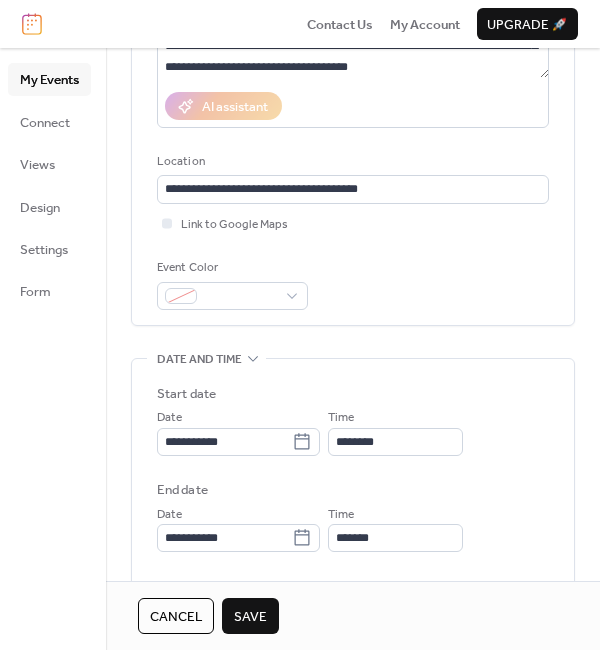 type on "**********" 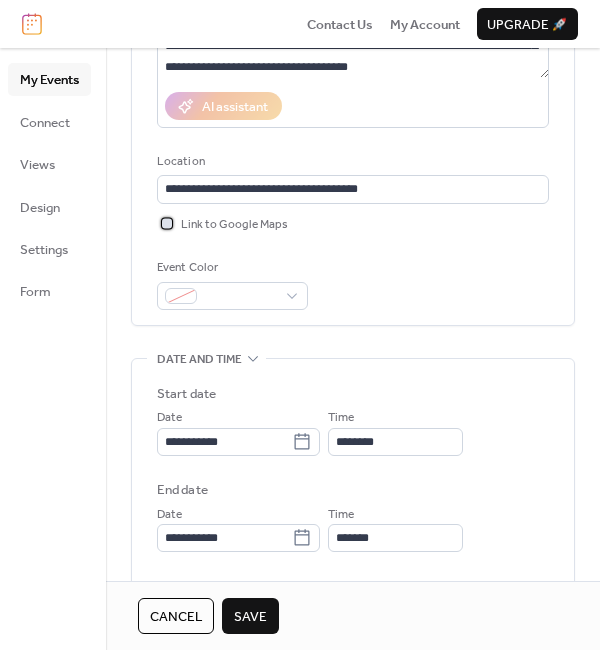 click on "Link to Google Maps" at bounding box center [234, 225] 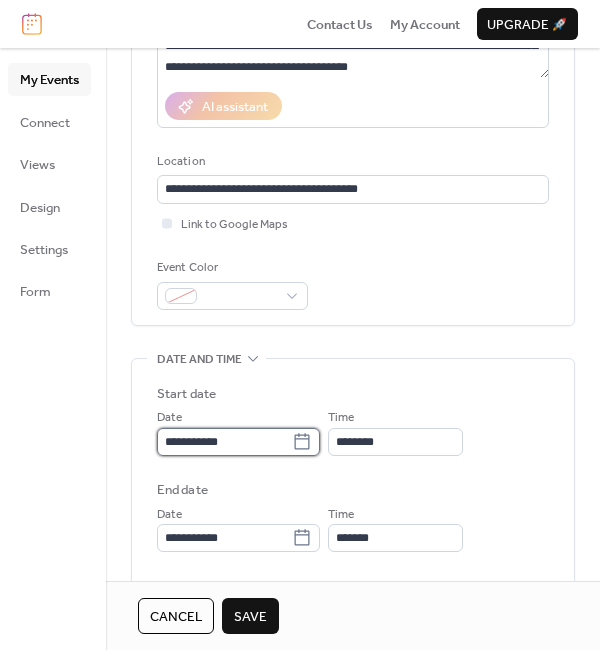 click on "**********" at bounding box center (224, 442) 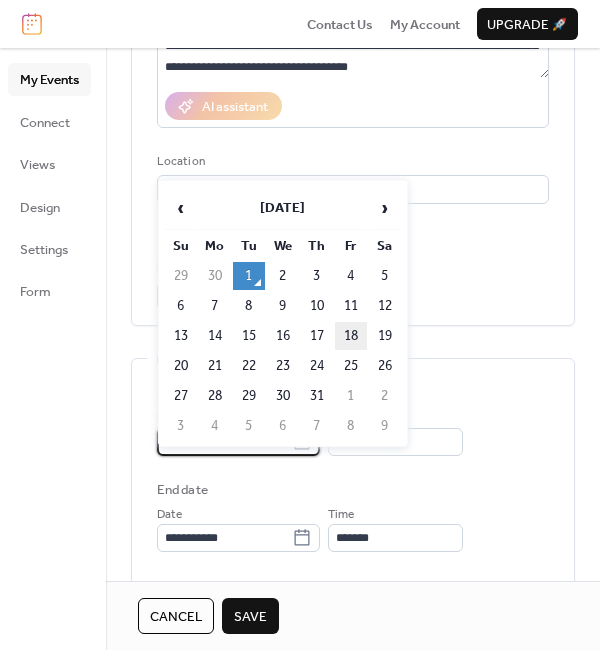 click on "18" at bounding box center [351, 336] 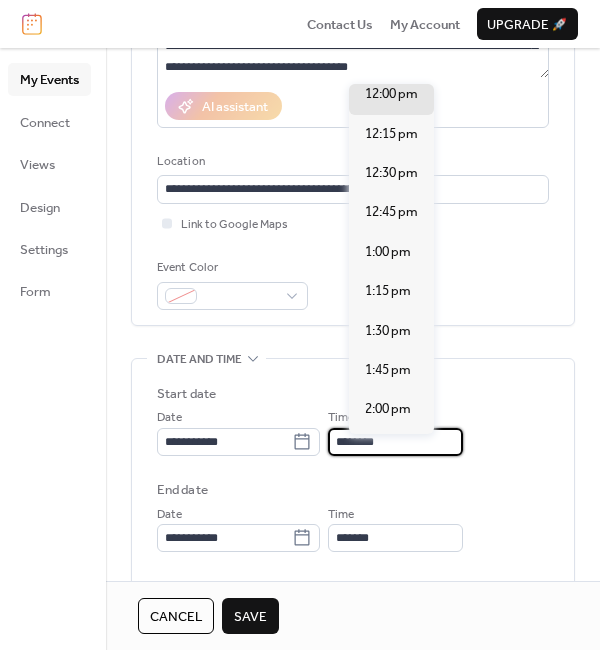 drag, startPoint x: 423, startPoint y: 451, endPoint x: 342, endPoint y: 449, distance: 81.02469 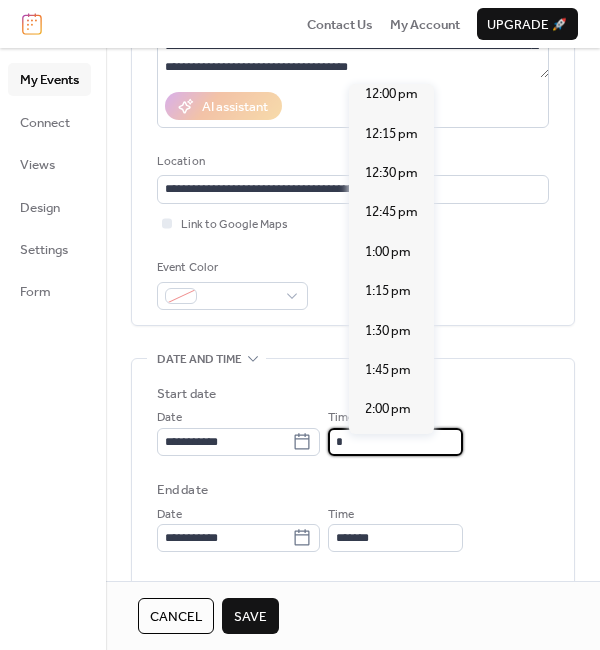 scroll, scrollTop: 791, scrollLeft: 0, axis: vertical 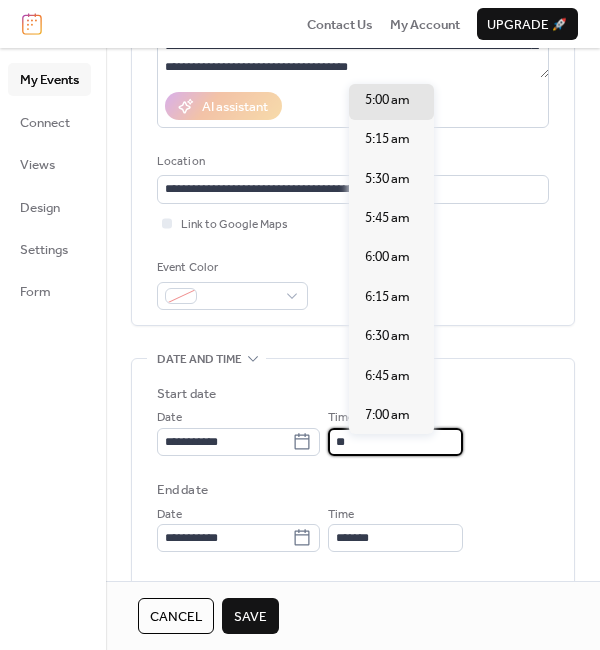 type on "*" 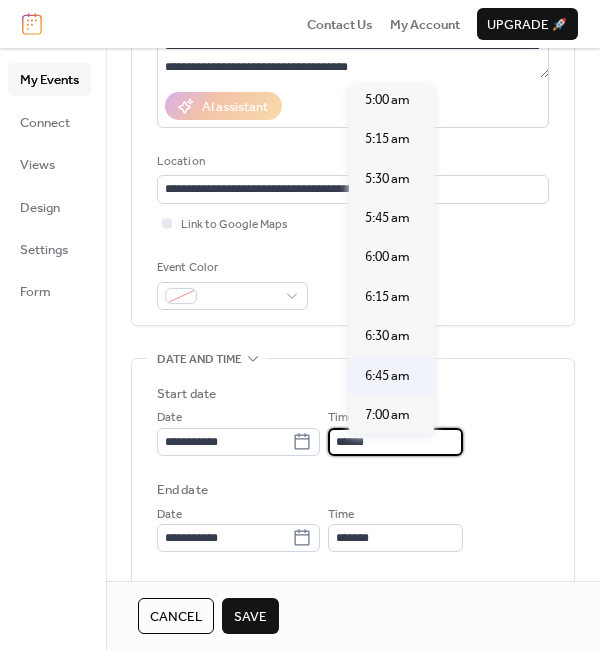 scroll, scrollTop: 2851, scrollLeft: 0, axis: vertical 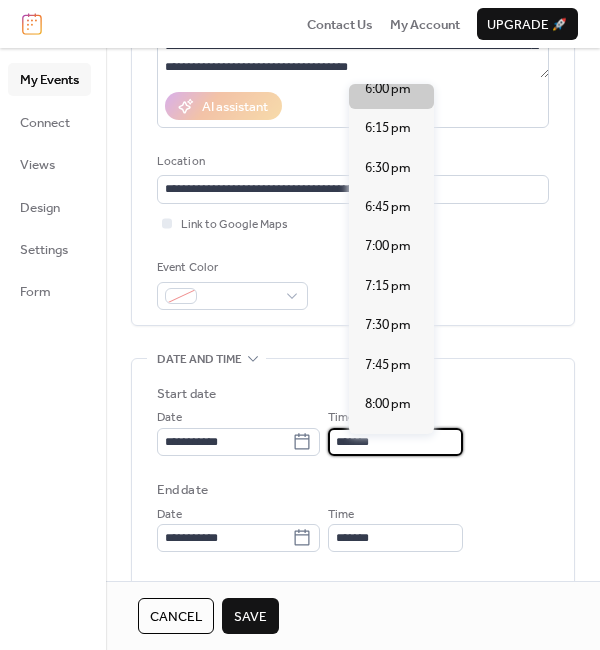 type on "*******" 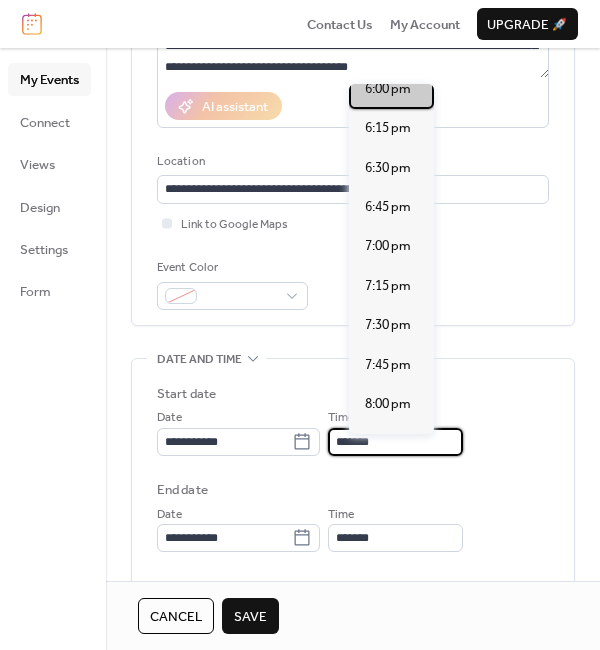 click on "6:00 pm" at bounding box center (388, 89) 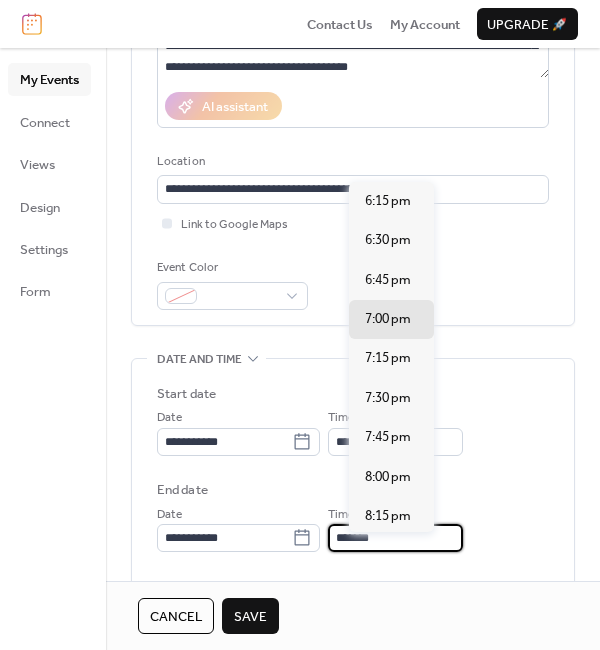 click on "*******" at bounding box center (395, 538) 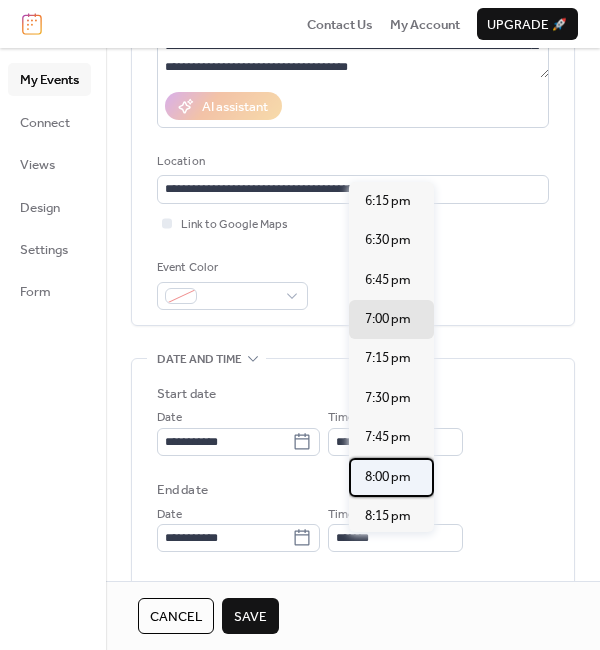 click on "8:00 pm" at bounding box center [388, 477] 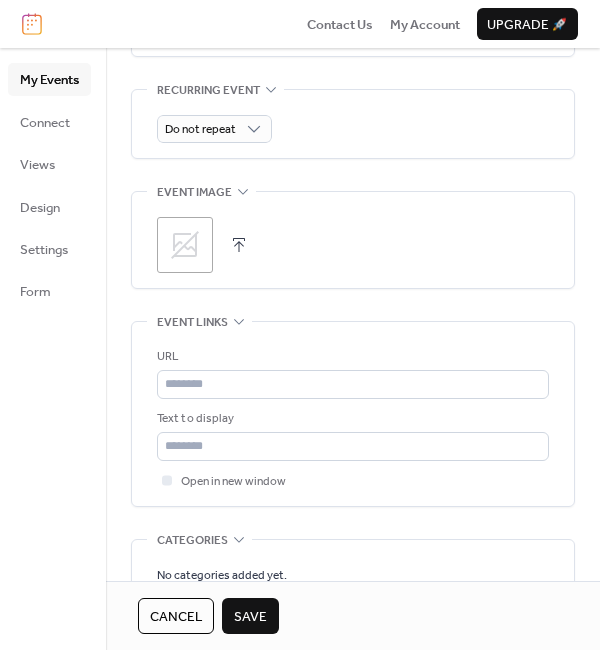 scroll, scrollTop: 922, scrollLeft: 0, axis: vertical 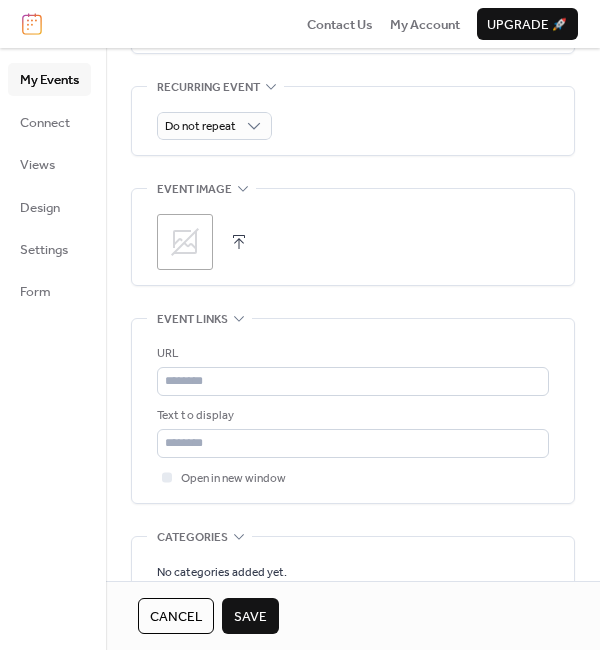 click 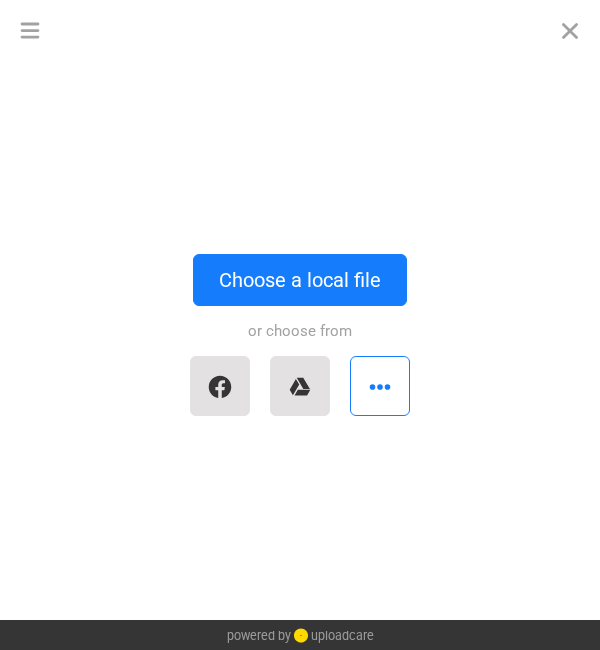 scroll, scrollTop: 58, scrollLeft: 0, axis: vertical 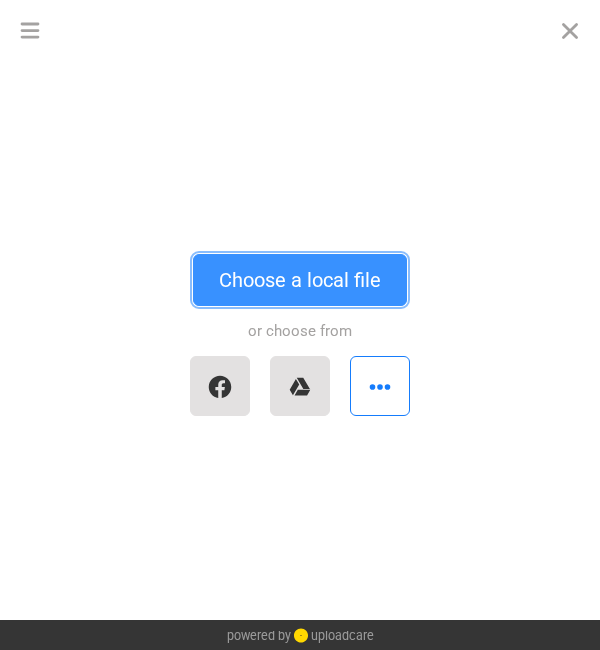 click on "Choose a local file" at bounding box center (300, 280) 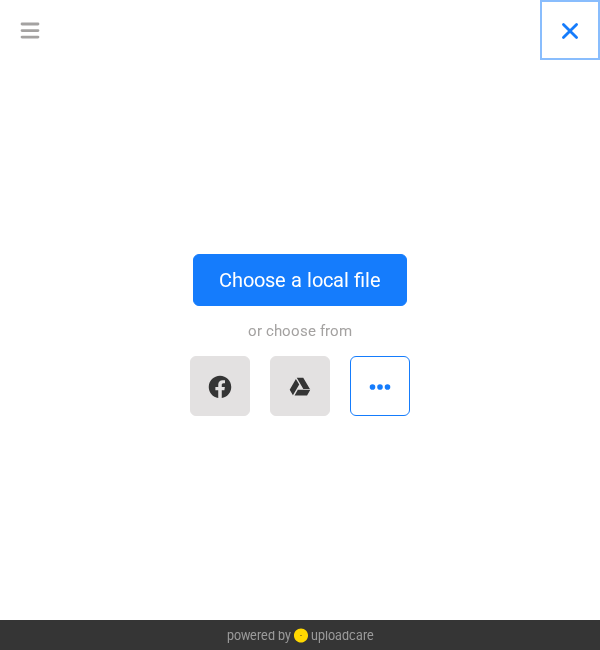 click at bounding box center [570, 30] 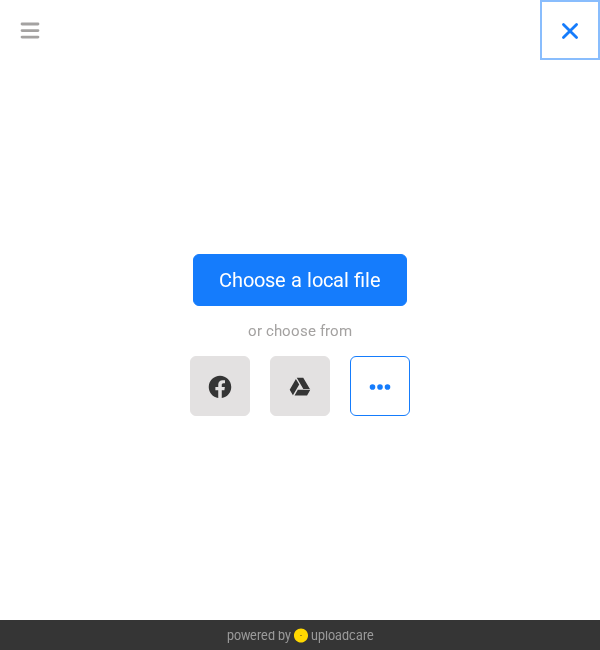 scroll, scrollTop: 58, scrollLeft: 0, axis: vertical 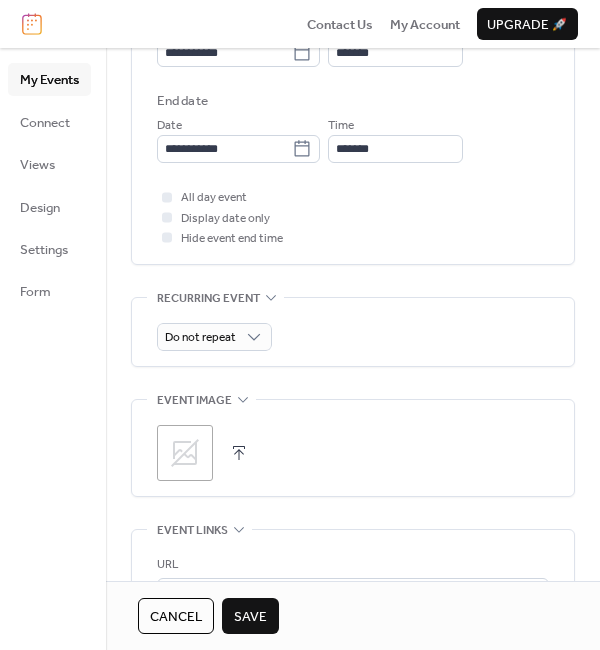 click 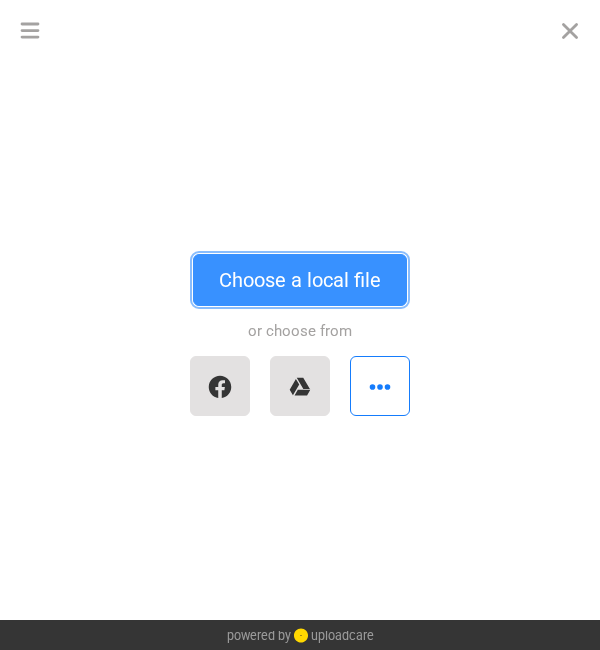 click on "Choose a local file" at bounding box center (300, 280) 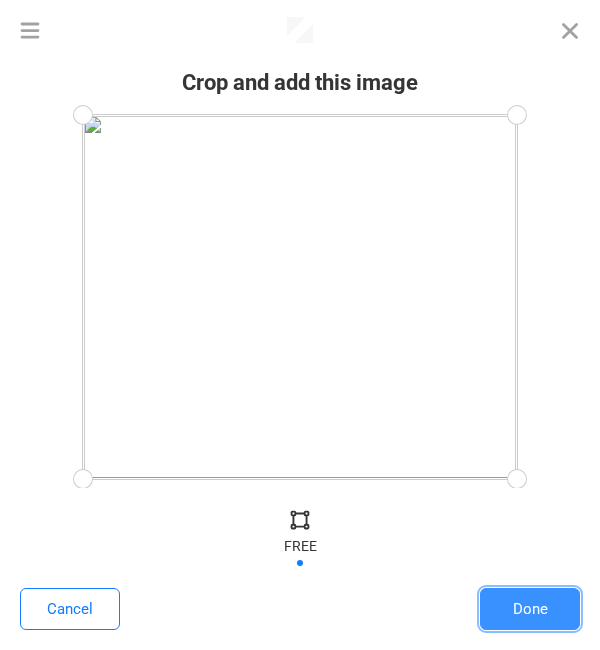 click on "Done" at bounding box center (530, 609) 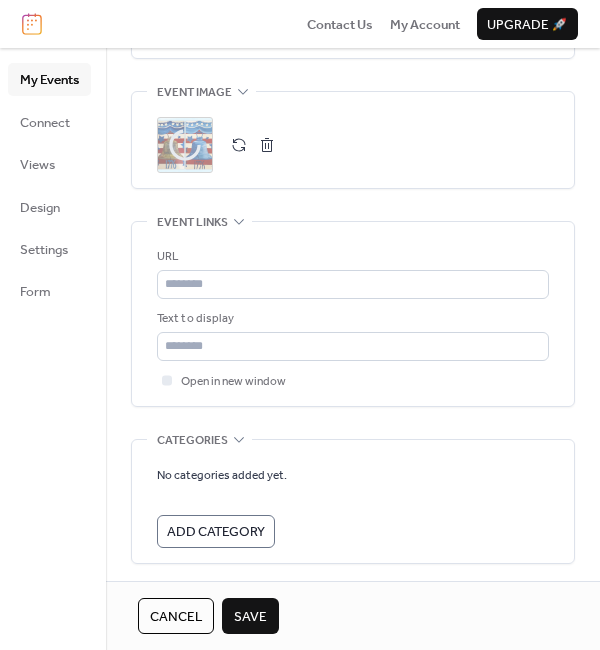 scroll, scrollTop: 1103, scrollLeft: 0, axis: vertical 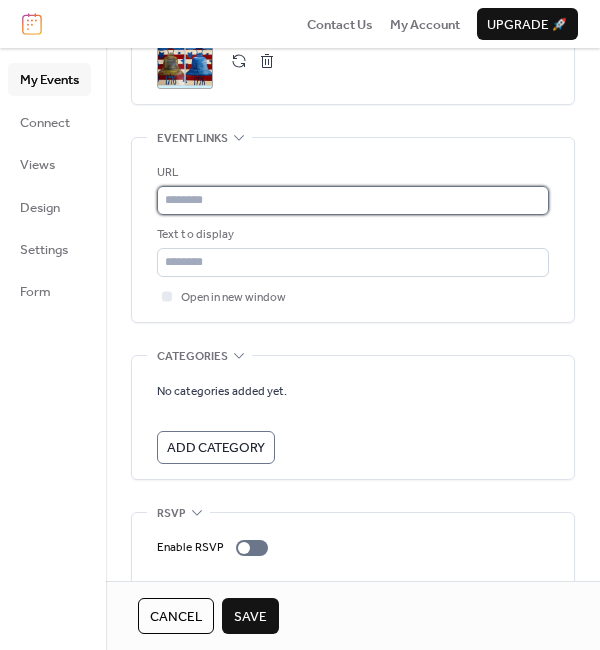click at bounding box center (353, 200) 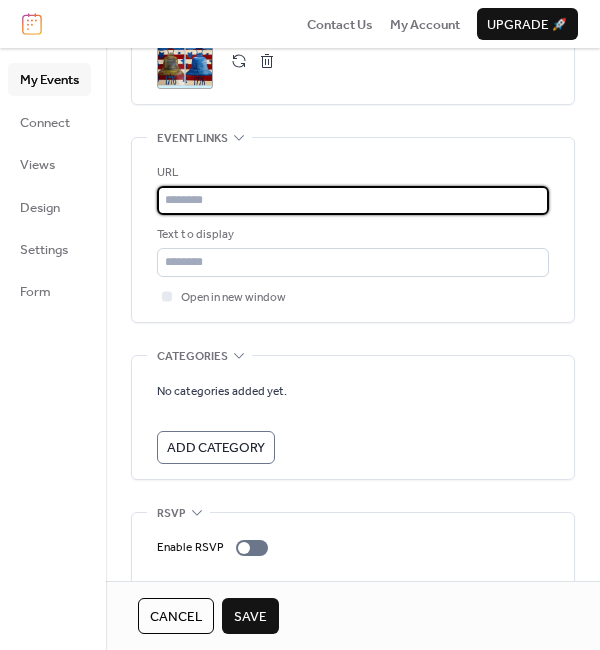 paste on "**********" 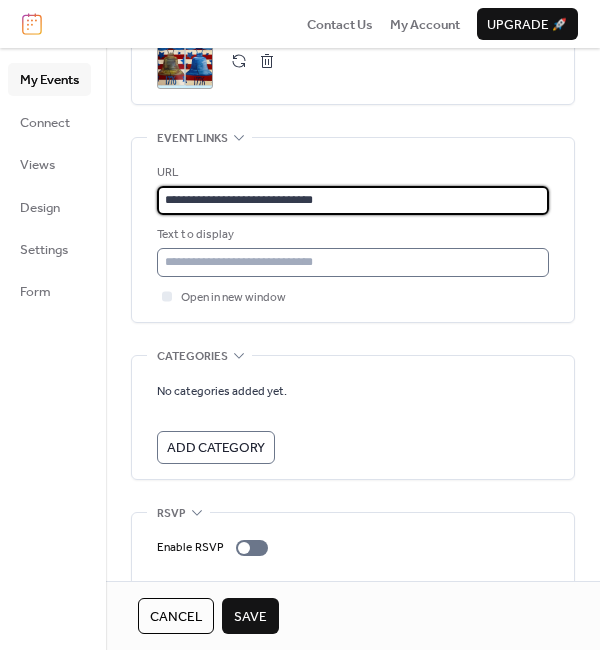 type on "**********" 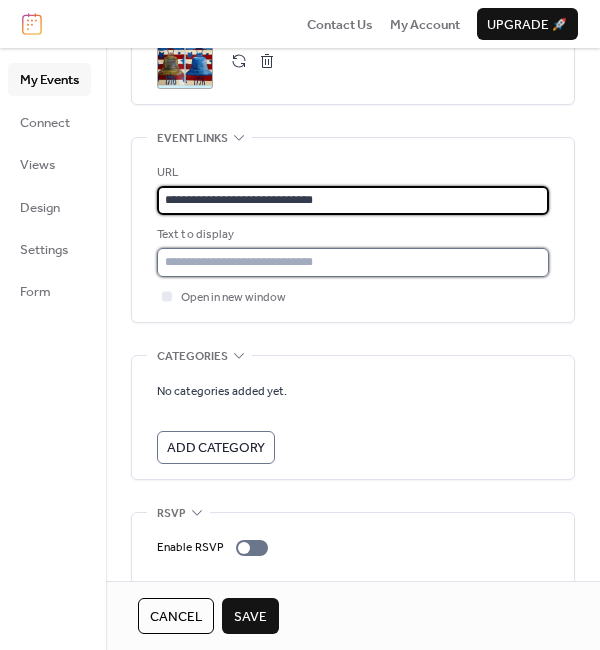 click at bounding box center [353, 262] 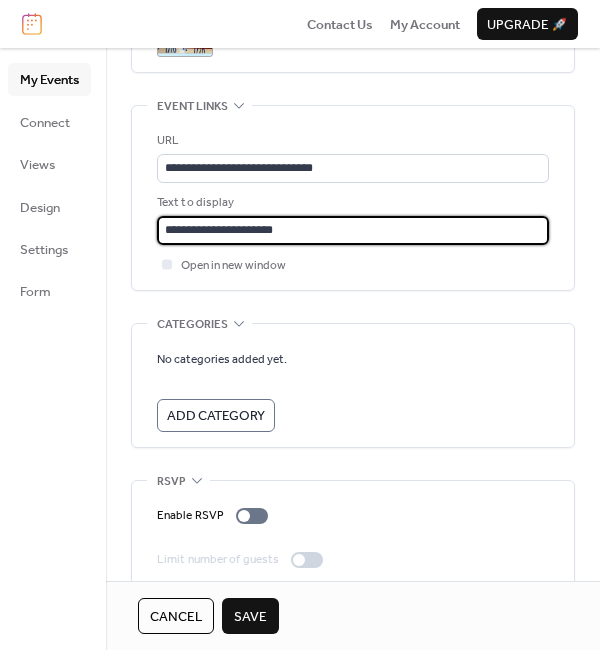 scroll, scrollTop: 1172, scrollLeft: 0, axis: vertical 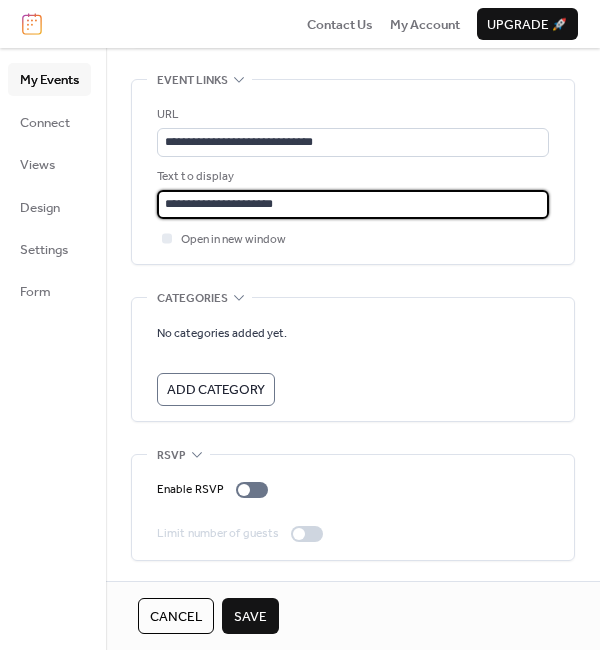 type on "**********" 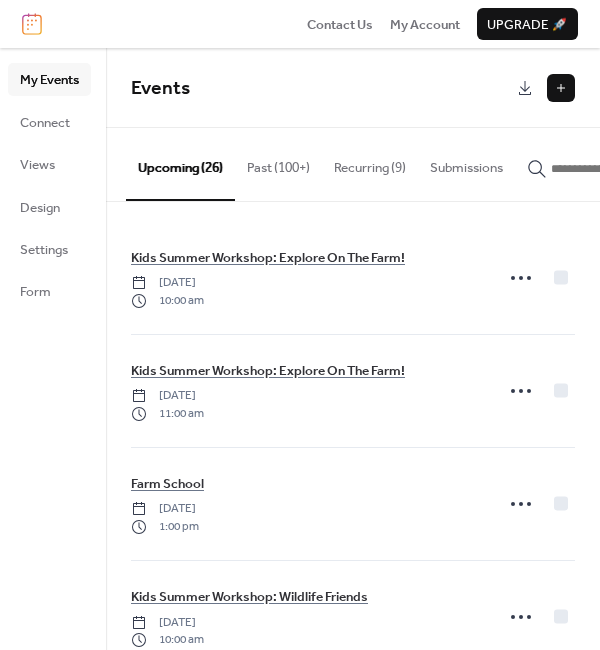 click at bounding box center (561, 88) 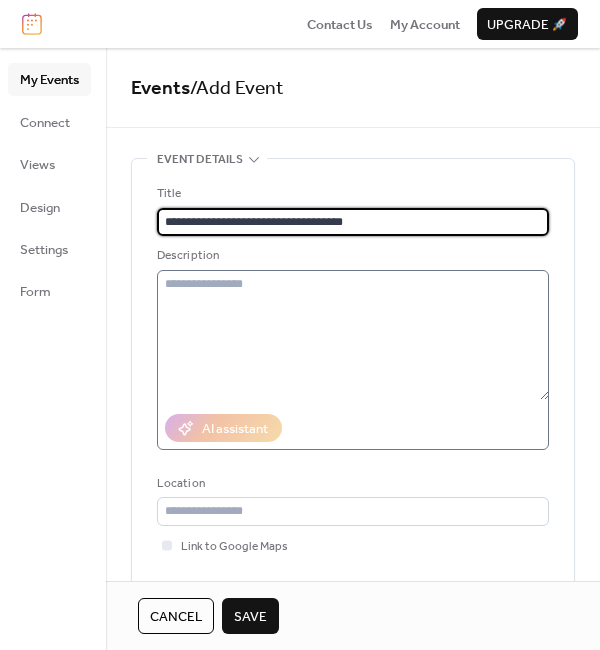 type on "**********" 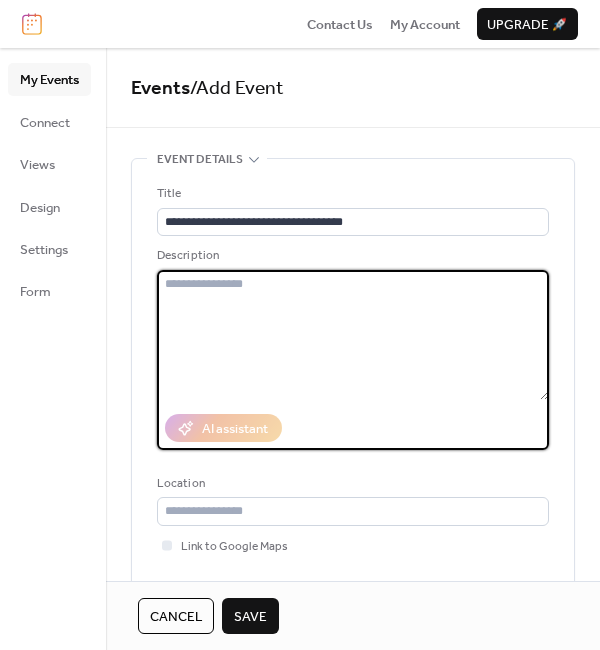 click at bounding box center (353, 335) 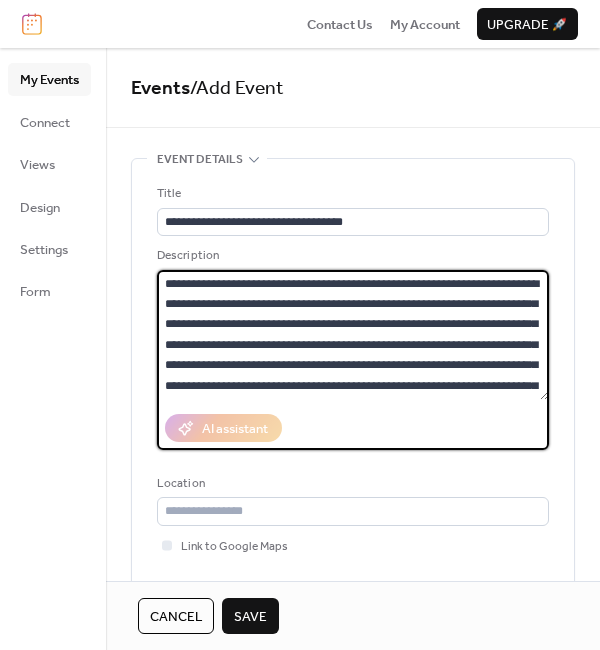 scroll, scrollTop: 79, scrollLeft: 0, axis: vertical 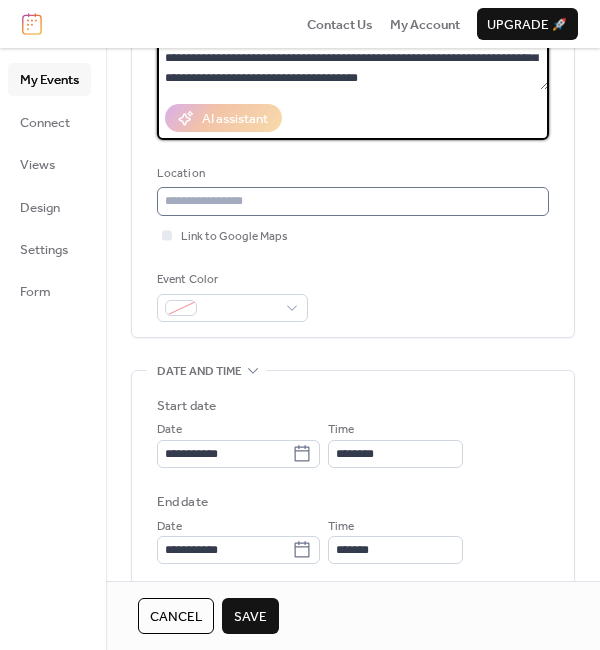 type on "**********" 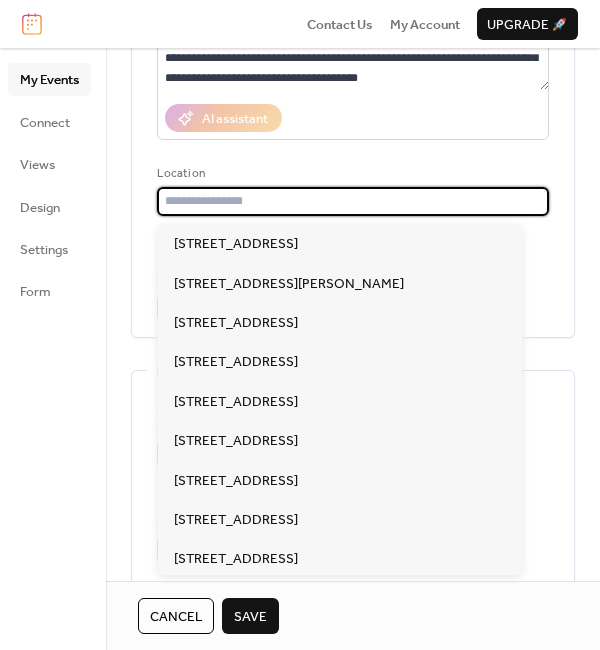 click at bounding box center [353, 201] 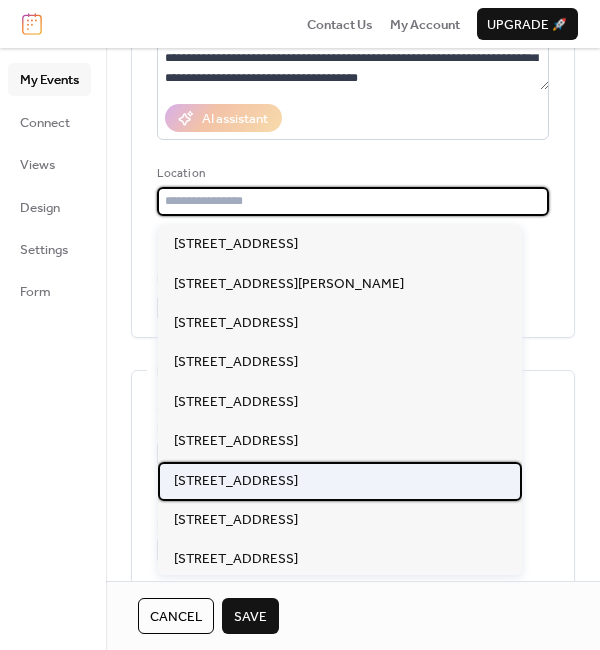 click on "[STREET_ADDRESS]" at bounding box center (236, 481) 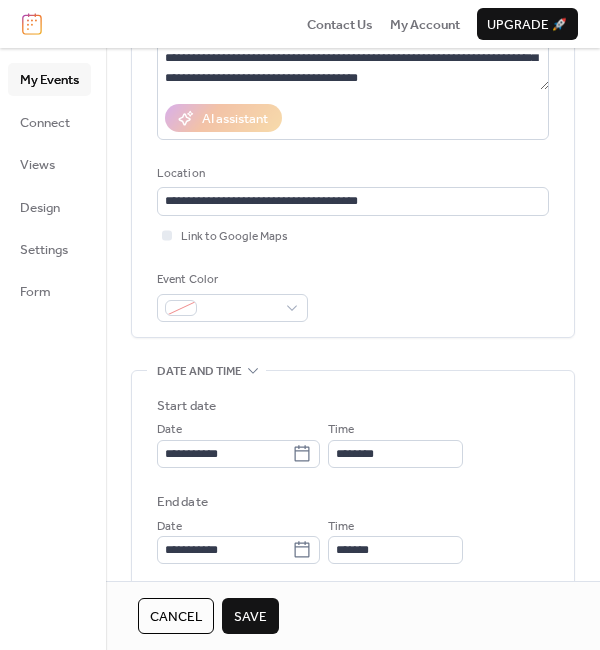 type on "**********" 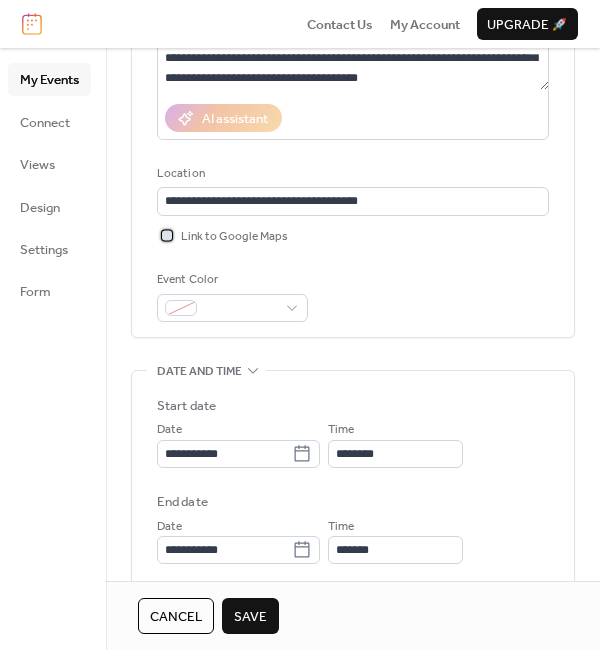 click at bounding box center [167, 235] 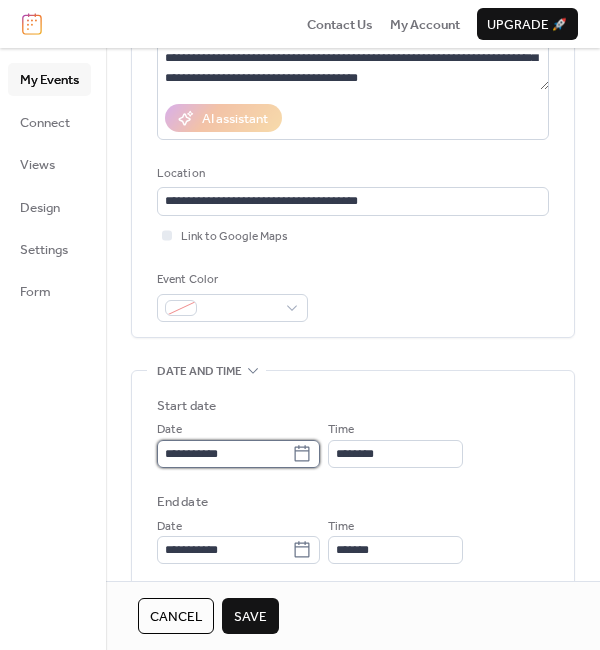 click on "**********" at bounding box center [224, 454] 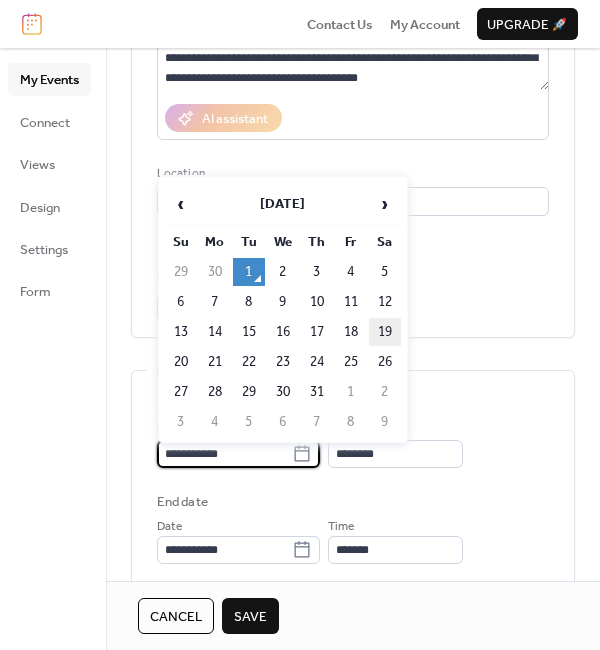 click on "19" at bounding box center (385, 332) 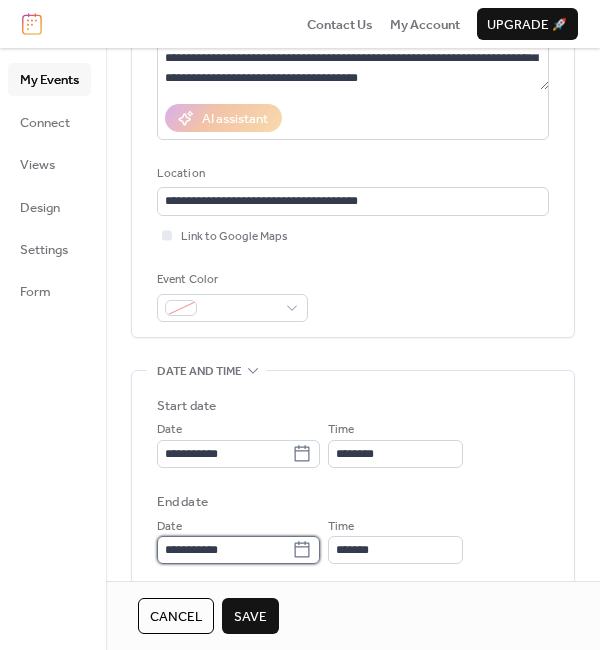 click on "**********" at bounding box center [224, 550] 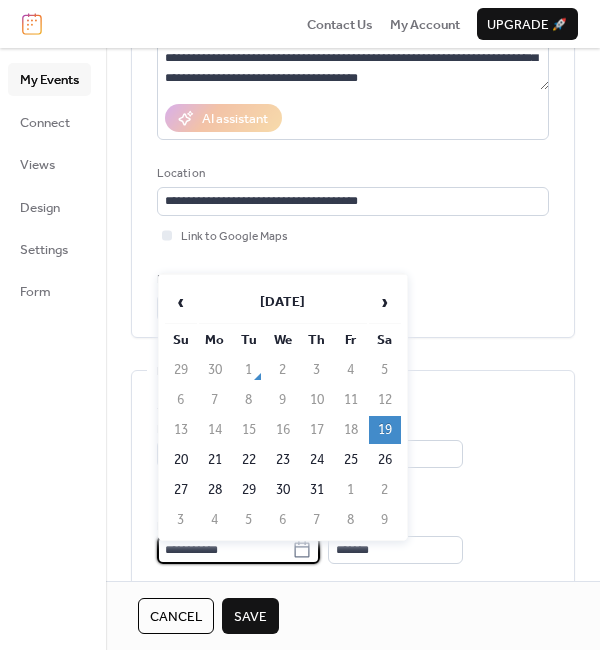 click on "19" at bounding box center [385, 430] 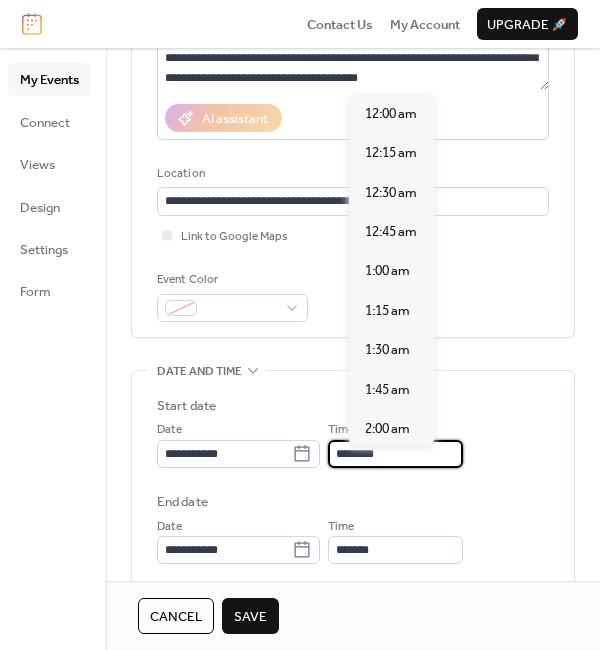 scroll, scrollTop: 1900, scrollLeft: 0, axis: vertical 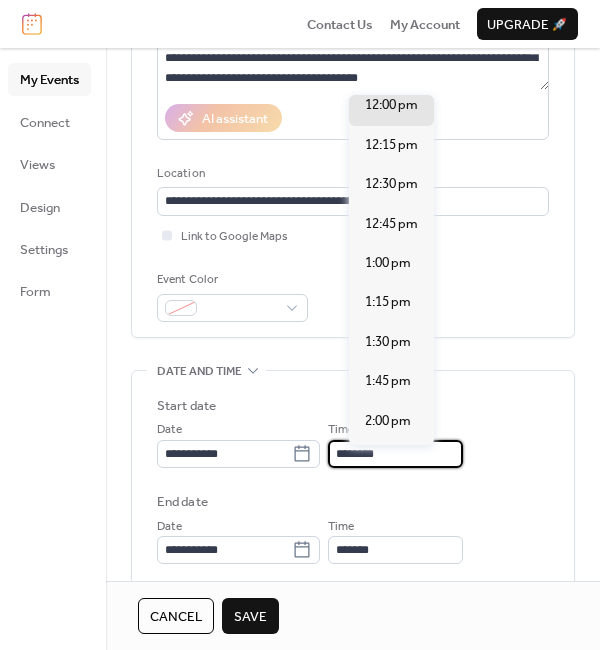 drag, startPoint x: 428, startPoint y: 465, endPoint x: 333, endPoint y: 464, distance: 95.005264 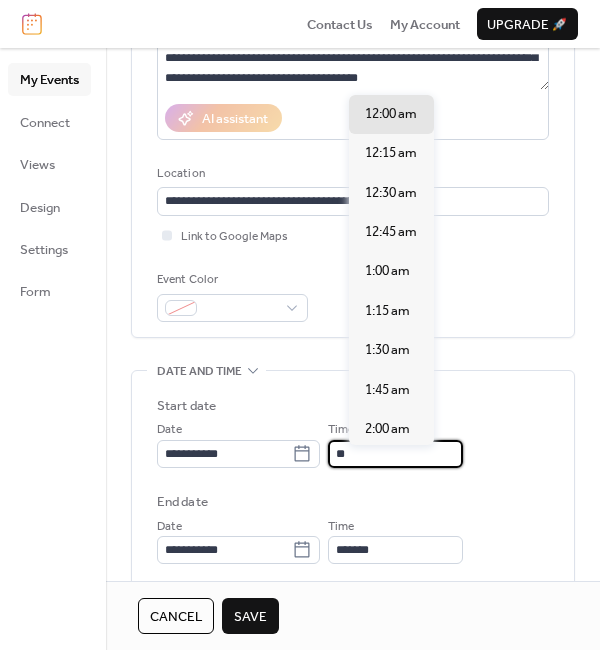 scroll, scrollTop: 1584, scrollLeft: 0, axis: vertical 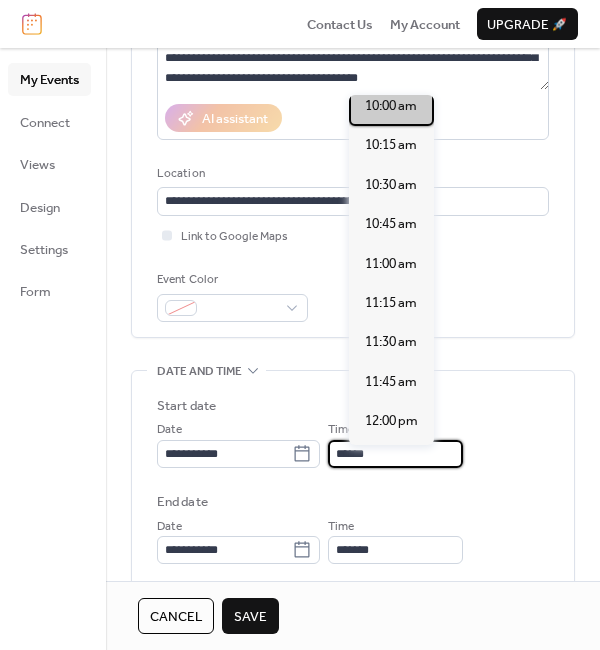 click on "10:00 am" at bounding box center [391, 106] 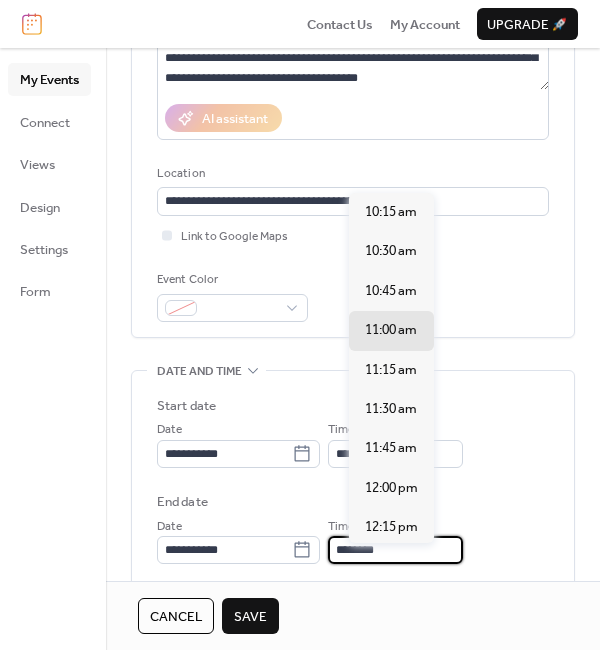 click on "********" at bounding box center (395, 550) 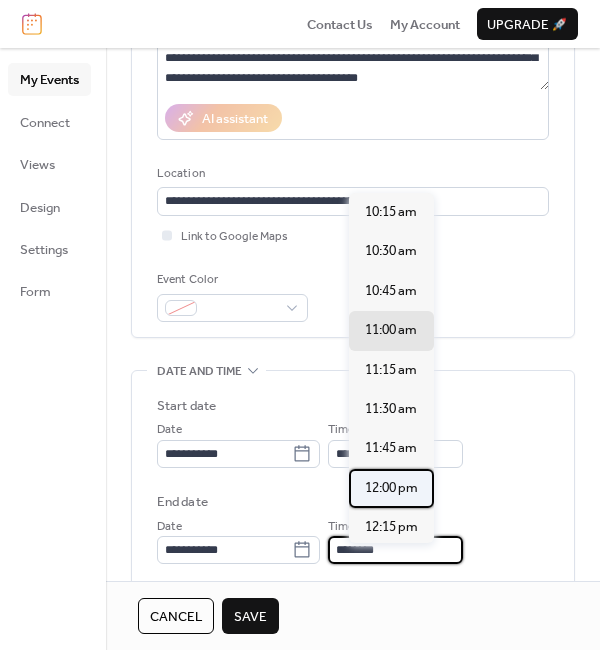 click on "12:00 pm" at bounding box center [391, 488] 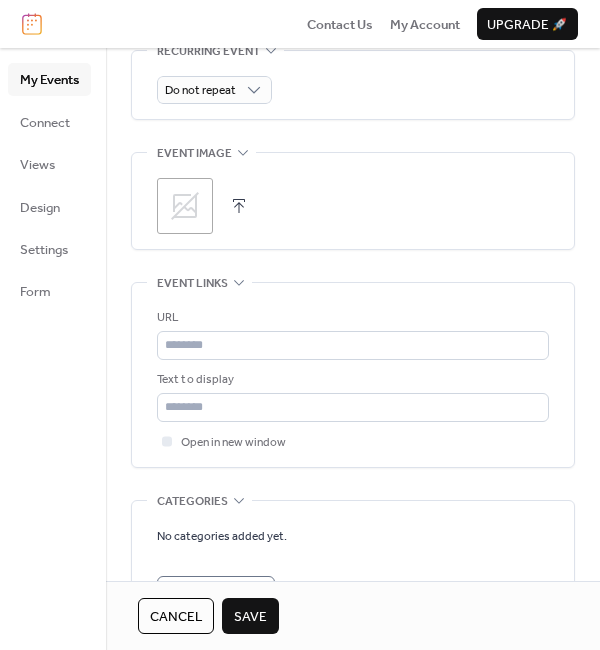 scroll, scrollTop: 980, scrollLeft: 0, axis: vertical 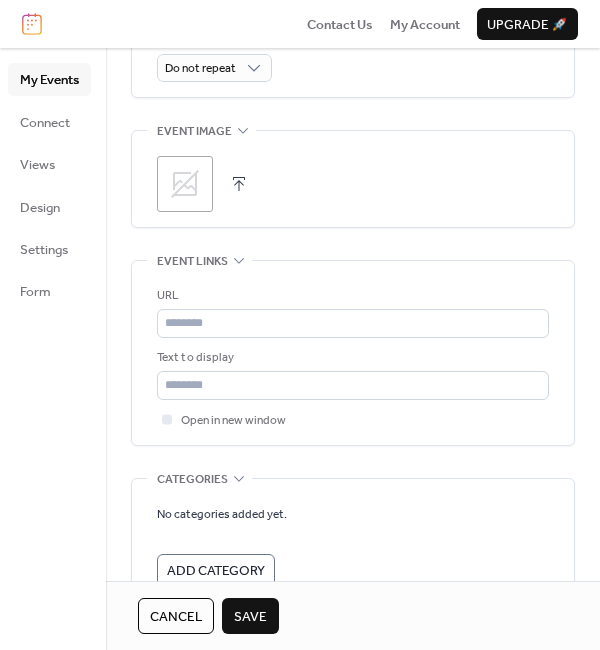 click 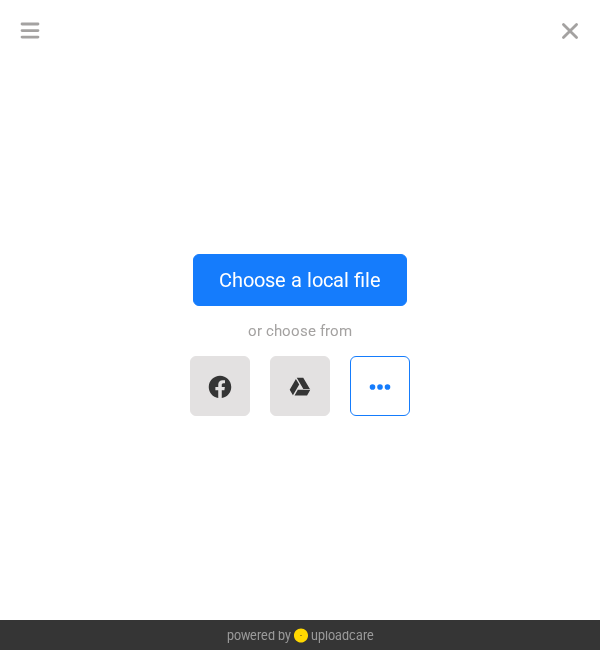 scroll, scrollTop: 79, scrollLeft: 0, axis: vertical 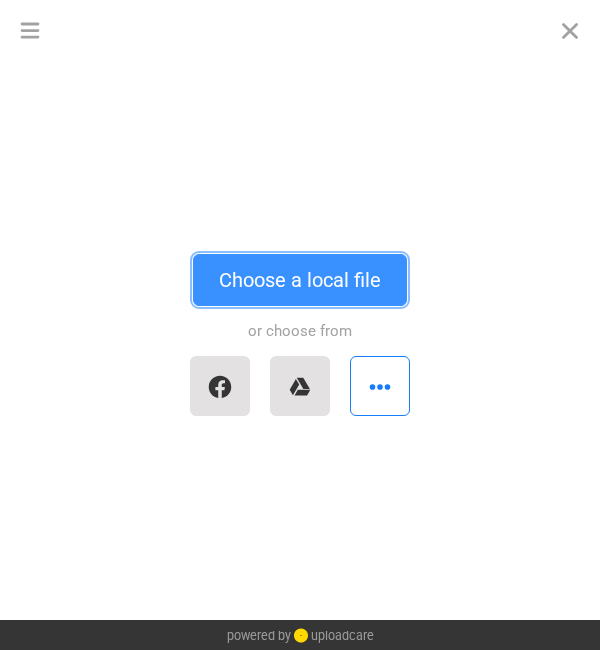 click on "Choose a local file" at bounding box center (300, 280) 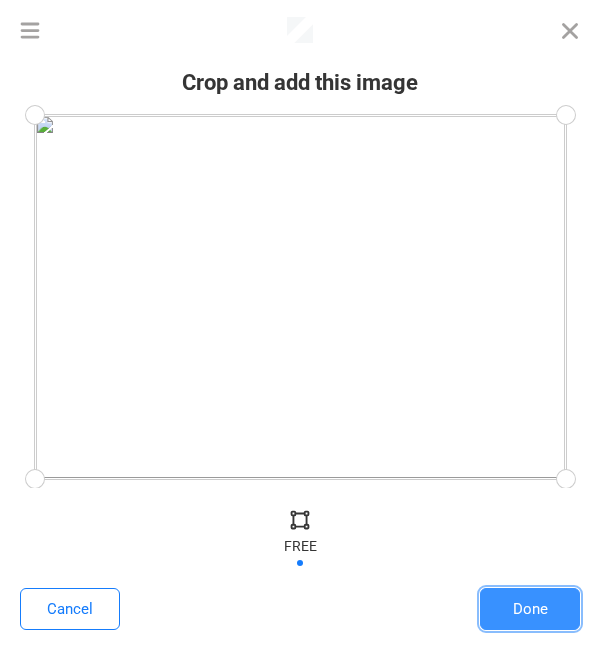 click on "Done" at bounding box center (530, 609) 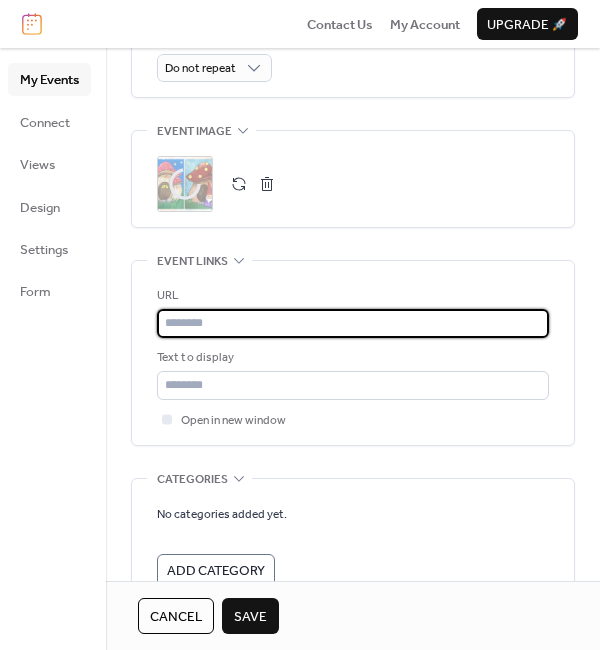 click at bounding box center (353, 323) 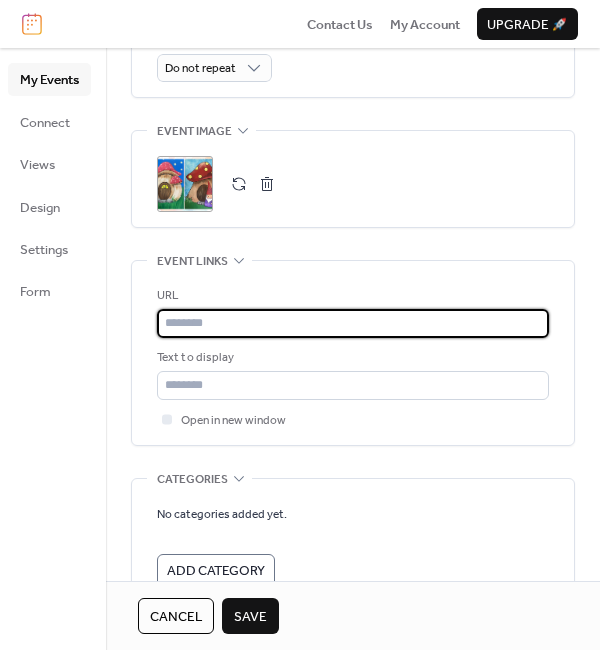 paste on "**********" 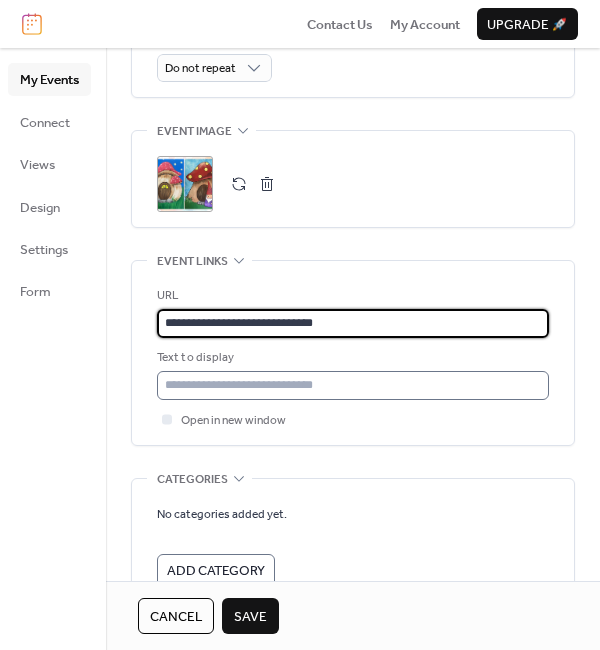 type on "**********" 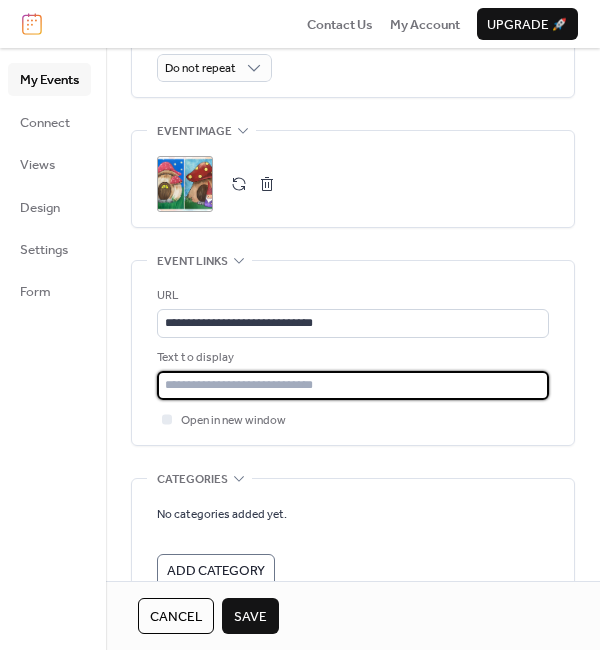 click at bounding box center [353, 385] 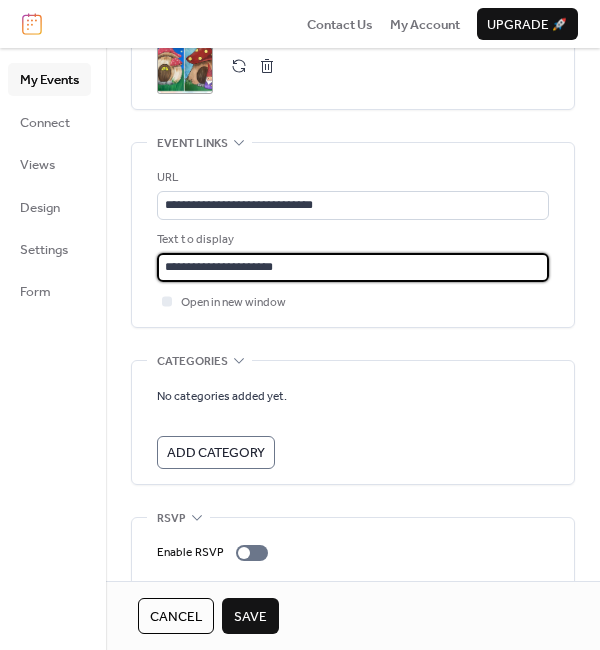scroll, scrollTop: 1172, scrollLeft: 0, axis: vertical 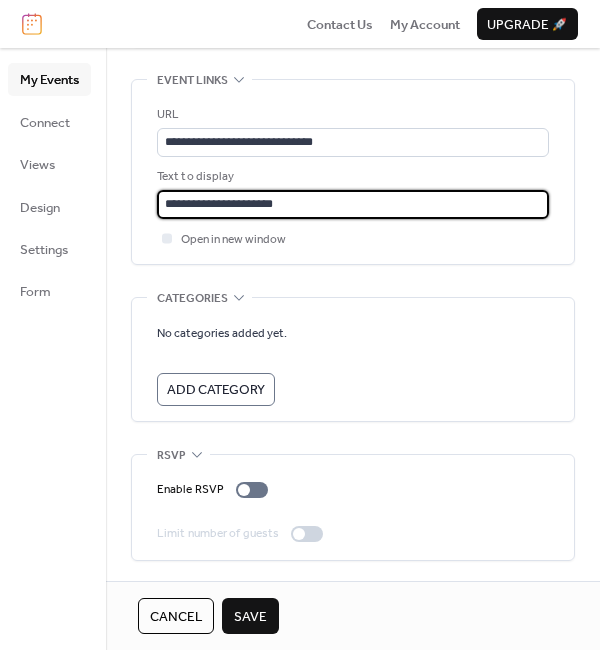 type on "**********" 